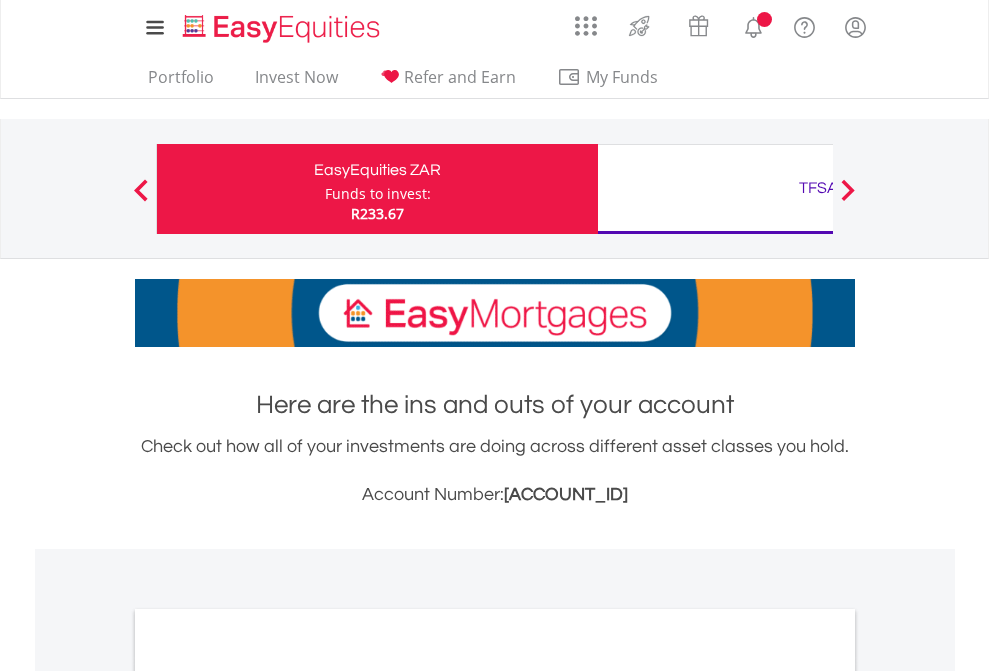scroll, scrollTop: 0, scrollLeft: 0, axis: both 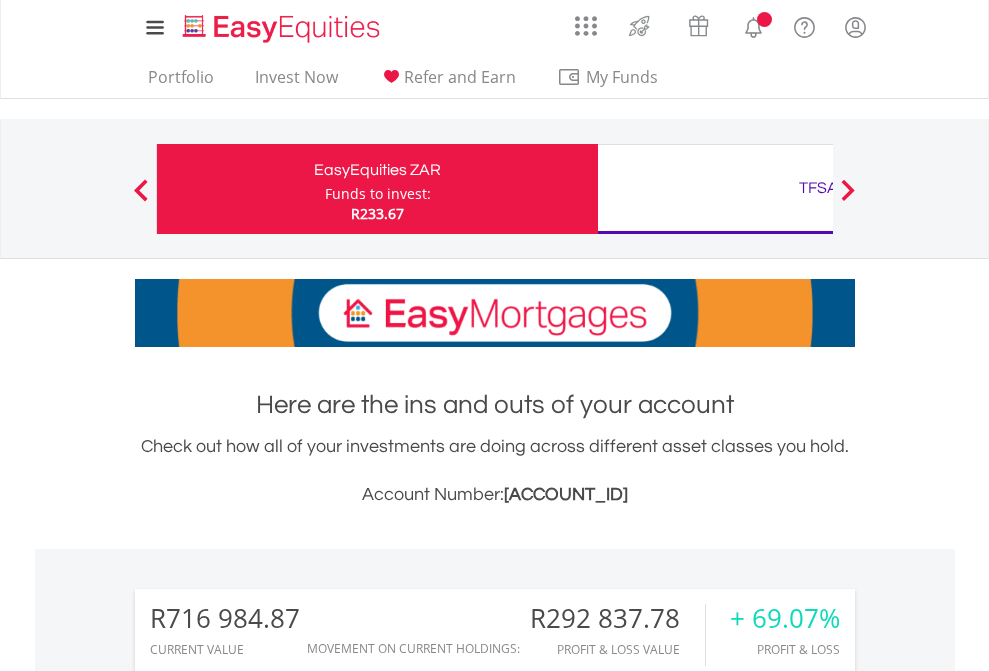 click on "Funds to invest:" at bounding box center (378, 194) 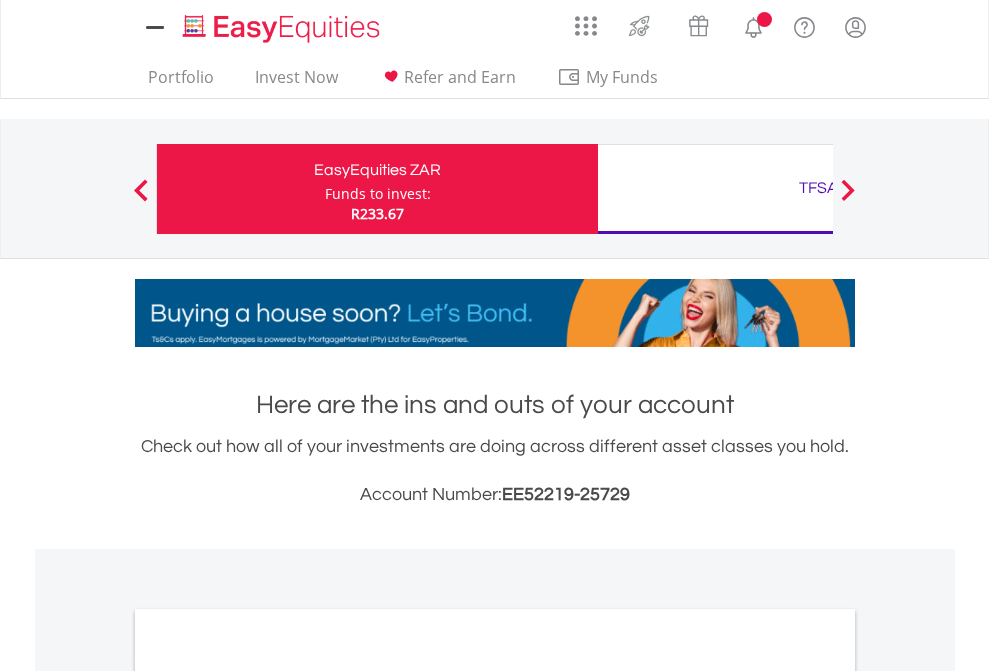 scroll, scrollTop: 0, scrollLeft: 0, axis: both 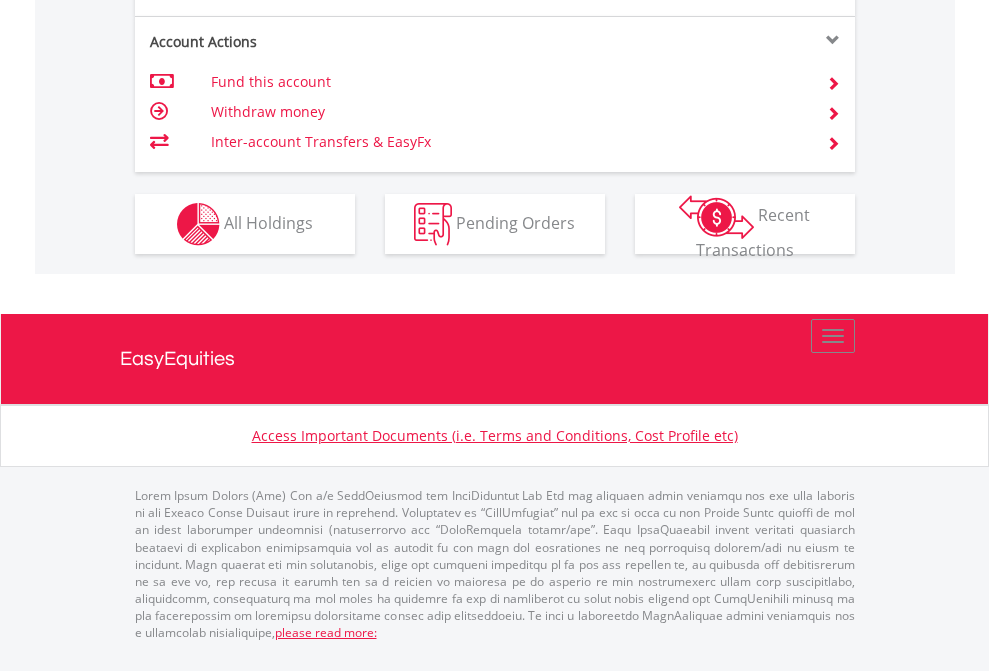 click on "Investment types" at bounding box center (706, -337) 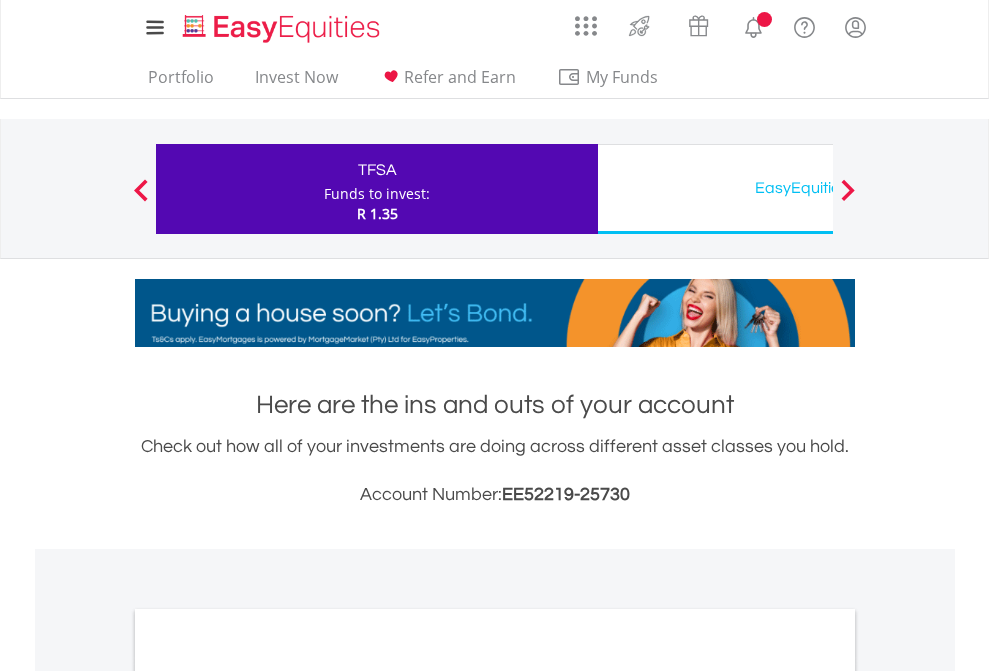 scroll, scrollTop: 0, scrollLeft: 0, axis: both 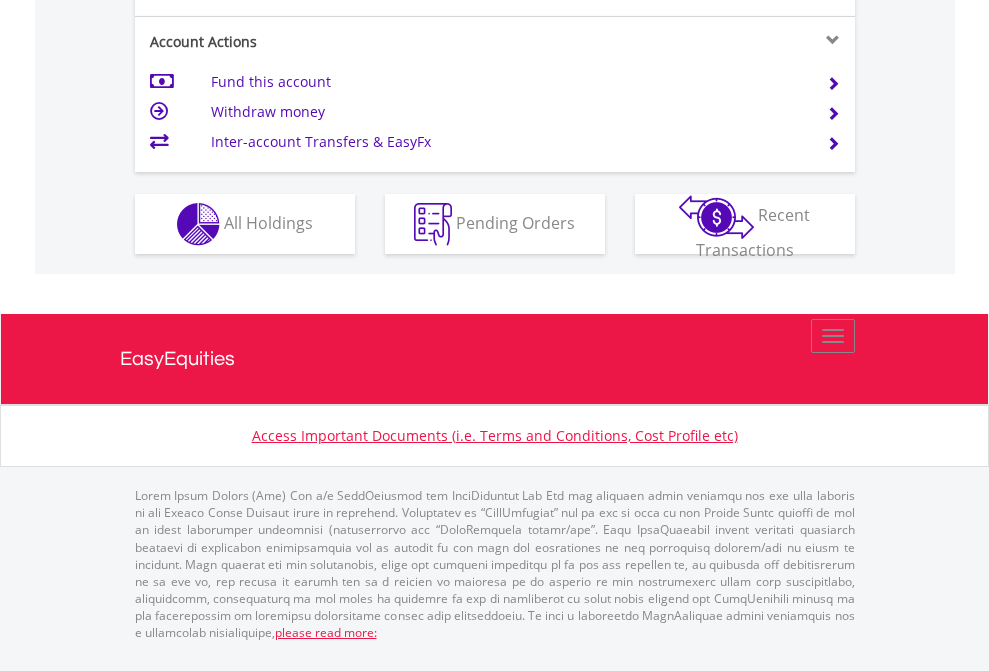 click on "Investment types" at bounding box center (706, -337) 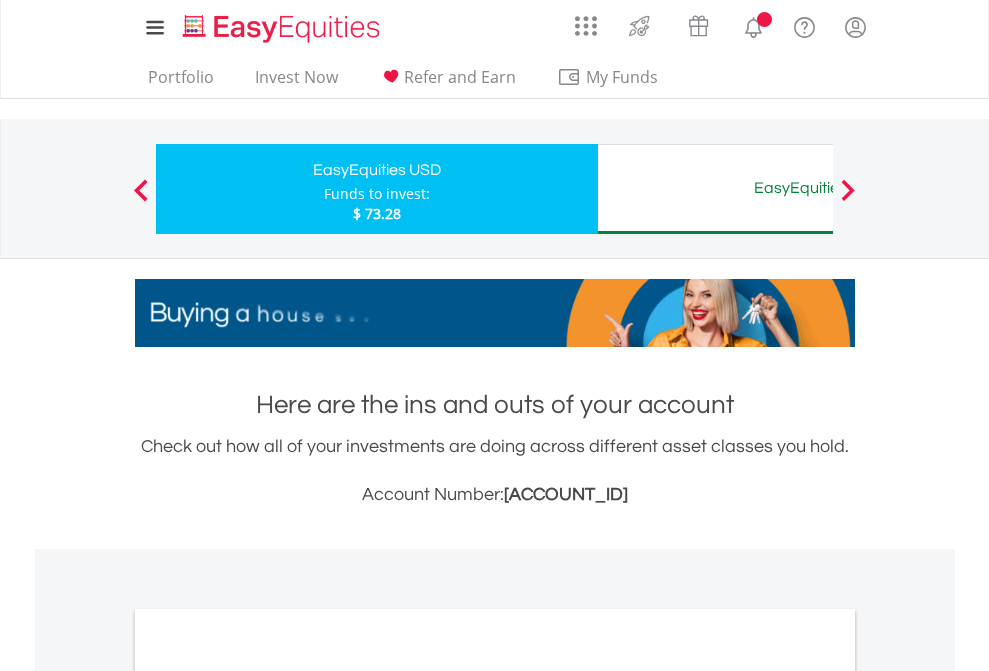 scroll, scrollTop: 0, scrollLeft: 0, axis: both 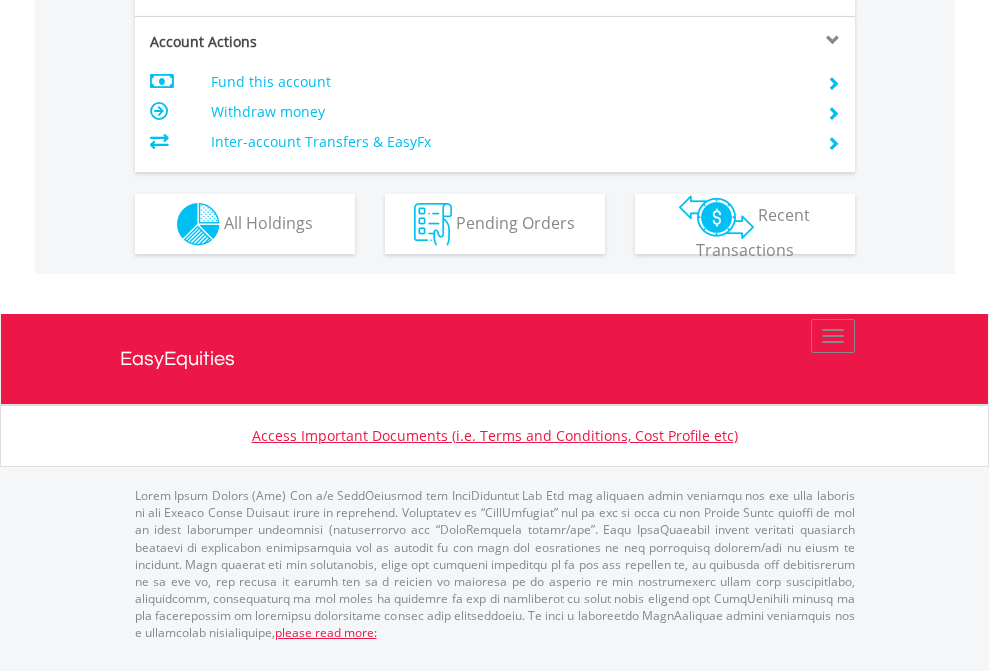 click on "Investment types" at bounding box center [706, -337] 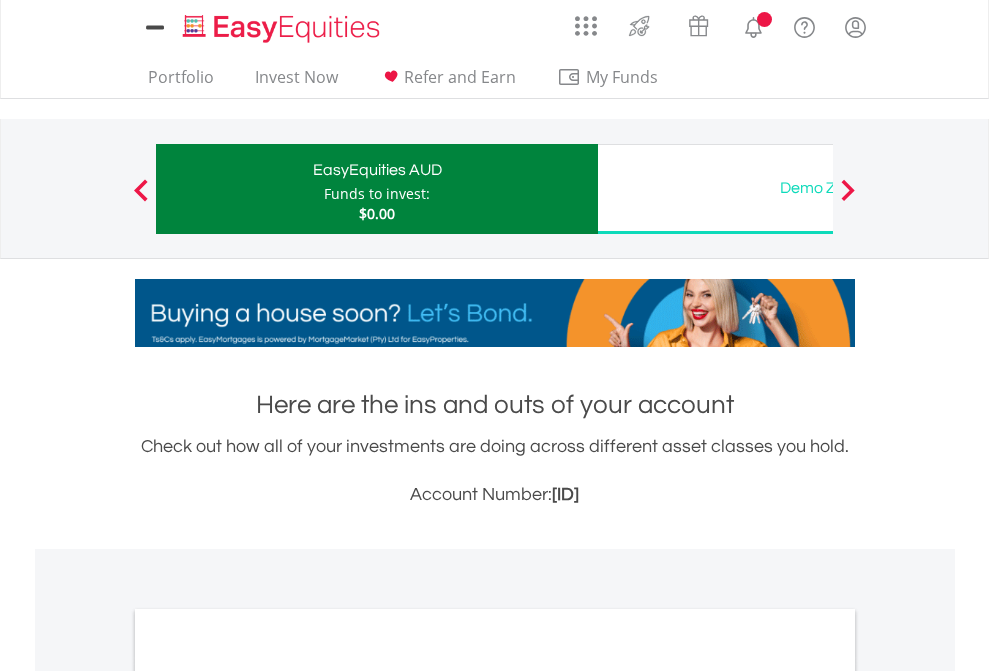 scroll, scrollTop: 0, scrollLeft: 0, axis: both 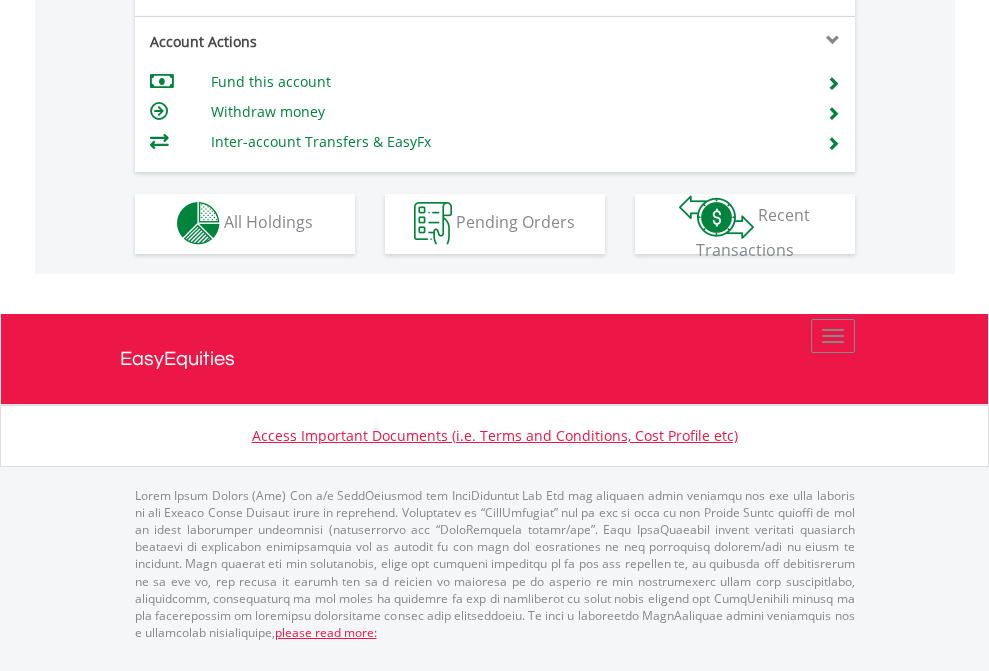 click on "Investment types" at bounding box center [706, -353] 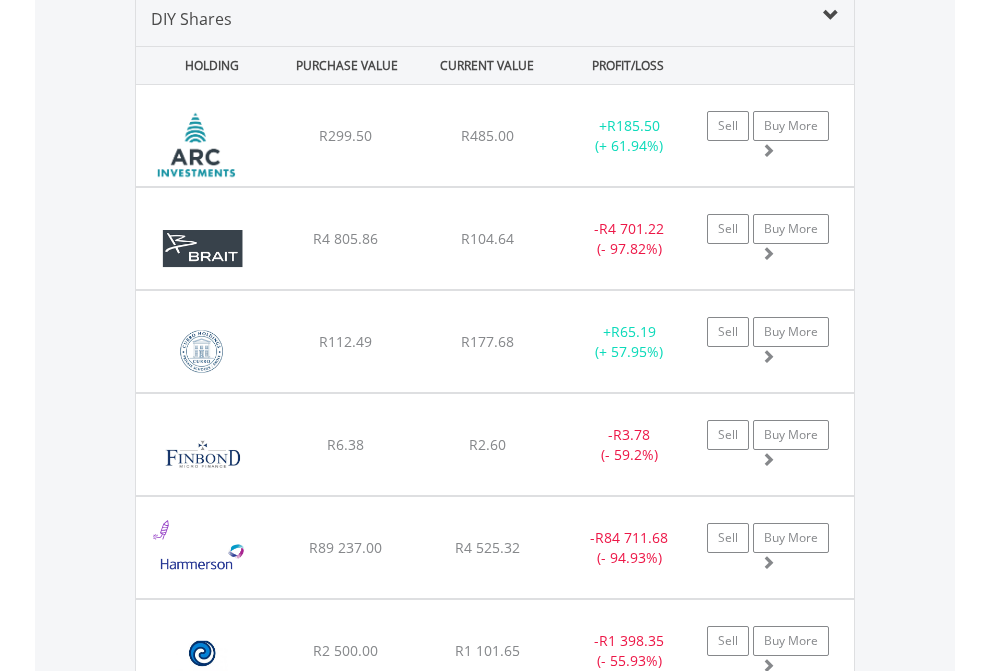 scroll, scrollTop: 1933, scrollLeft: 0, axis: vertical 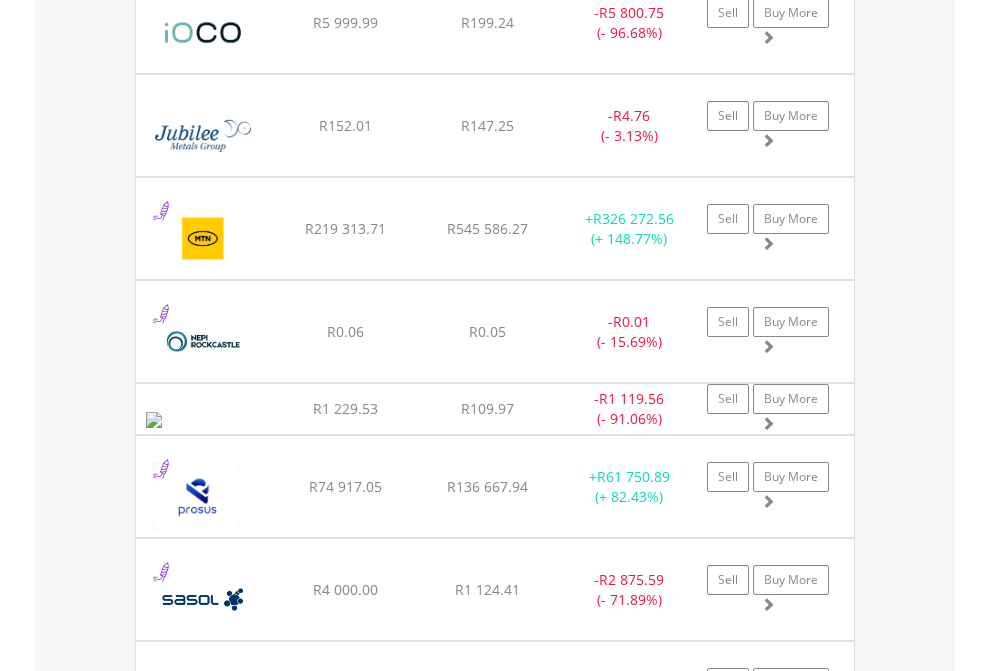 click on "TFSA" at bounding box center [818, -1745] 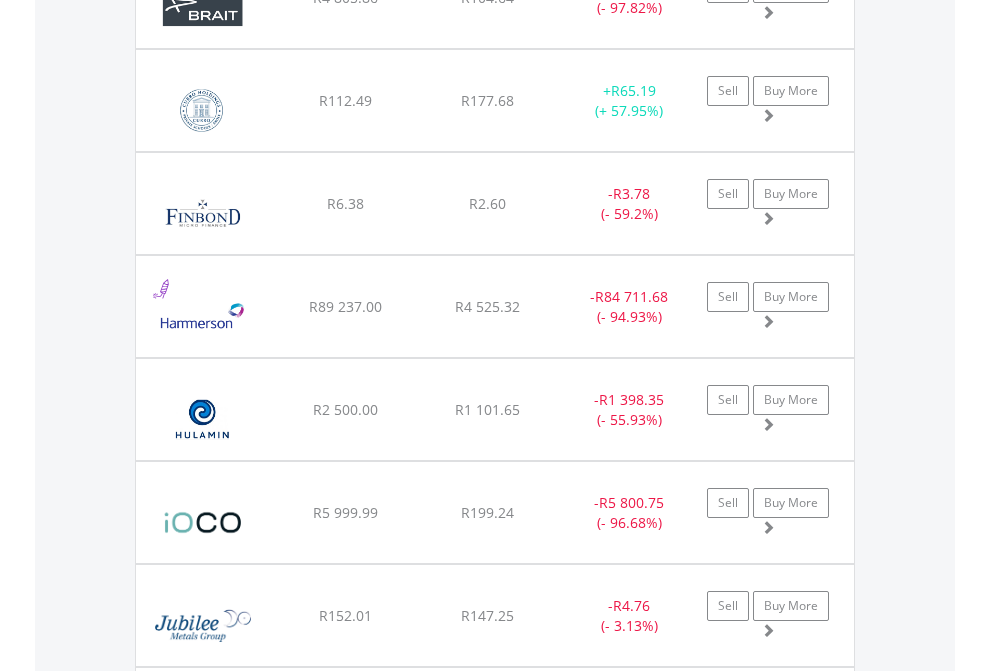 scroll, scrollTop: 144, scrollLeft: 0, axis: vertical 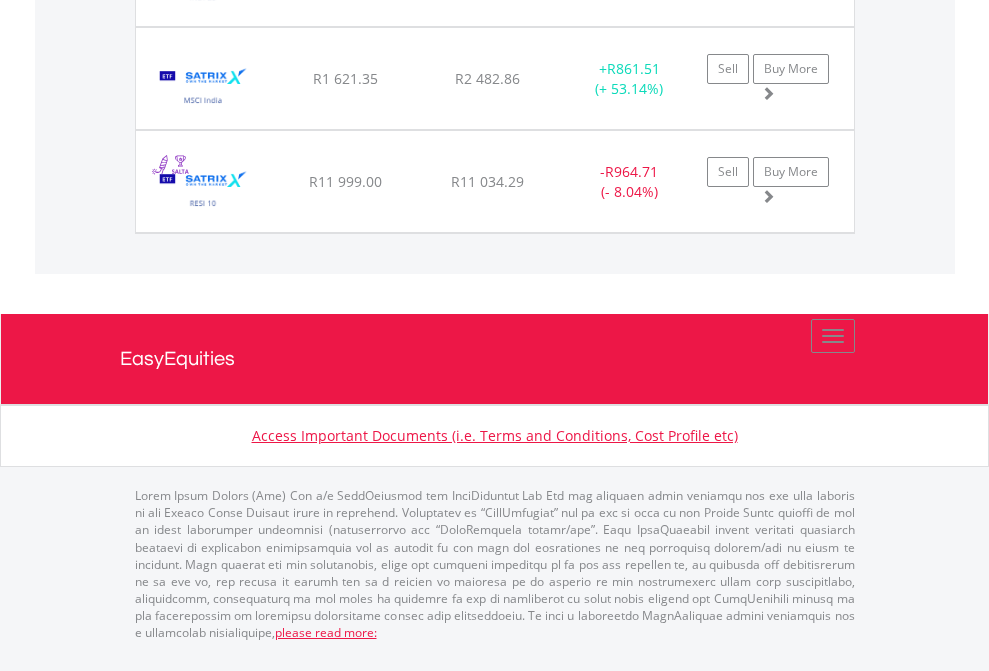 click on "EasyEquities USD" at bounding box center (818, -1277) 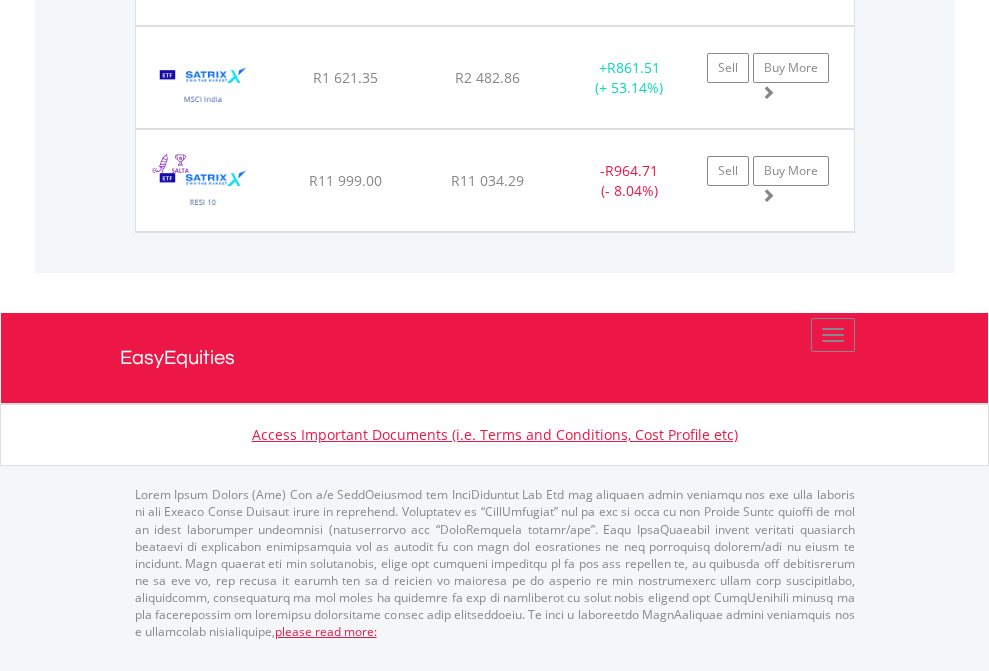 scroll, scrollTop: 144, scrollLeft: 0, axis: vertical 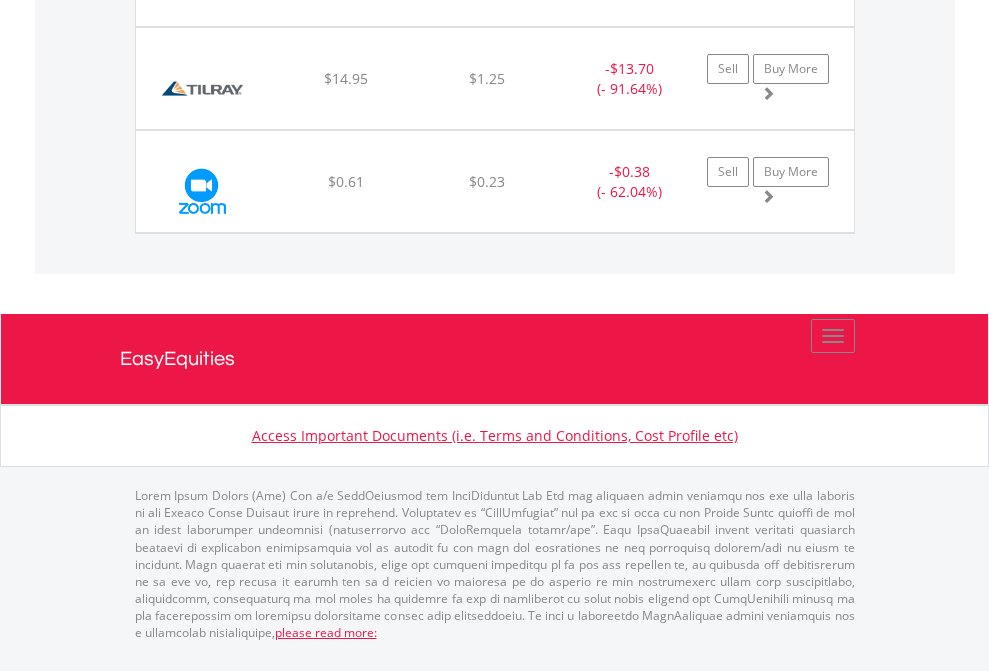 click on "EasyEquities AUD" at bounding box center [818, -1586] 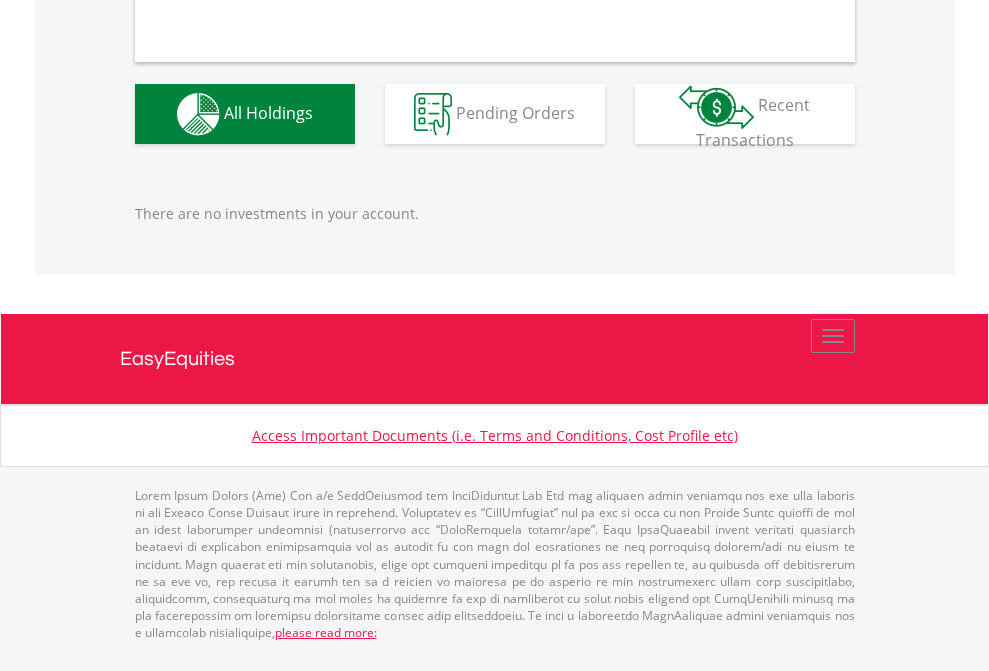 scroll, scrollTop: 1980, scrollLeft: 0, axis: vertical 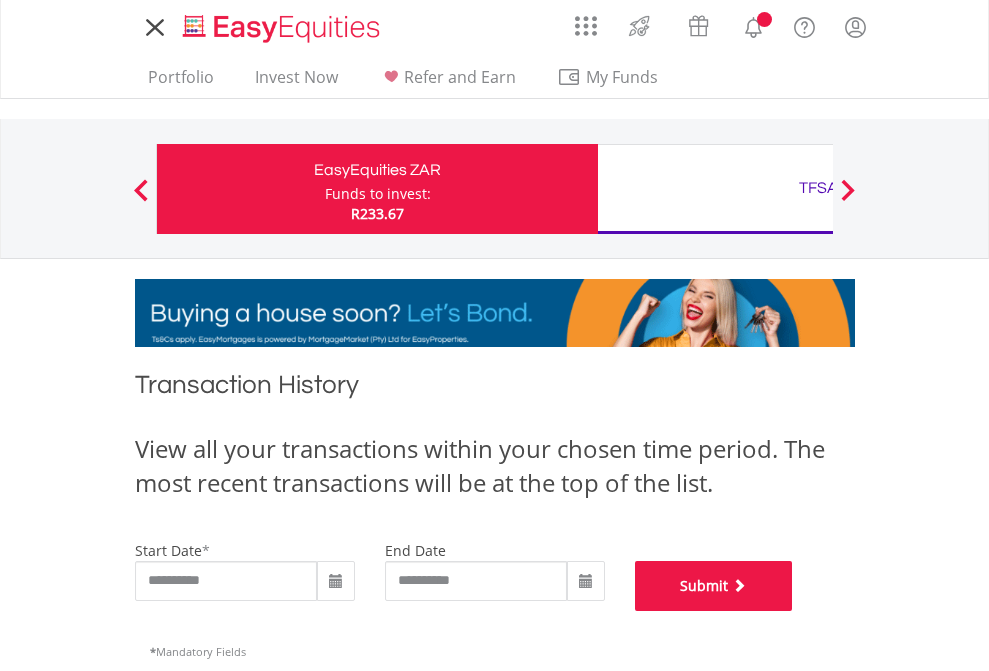 click on "Submit" at bounding box center [714, 586] 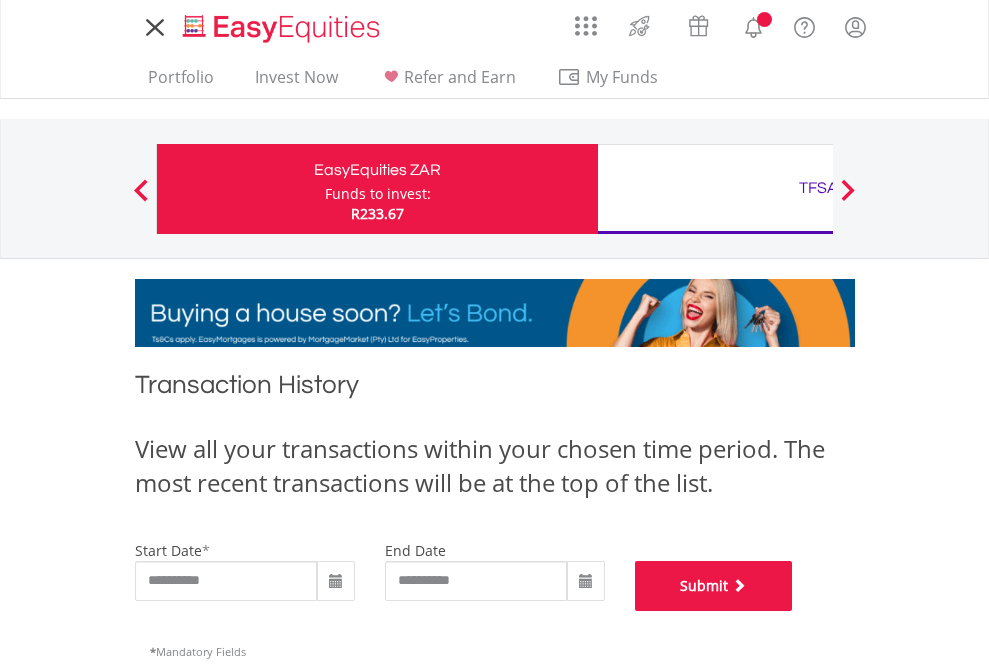 scroll, scrollTop: 811, scrollLeft: 0, axis: vertical 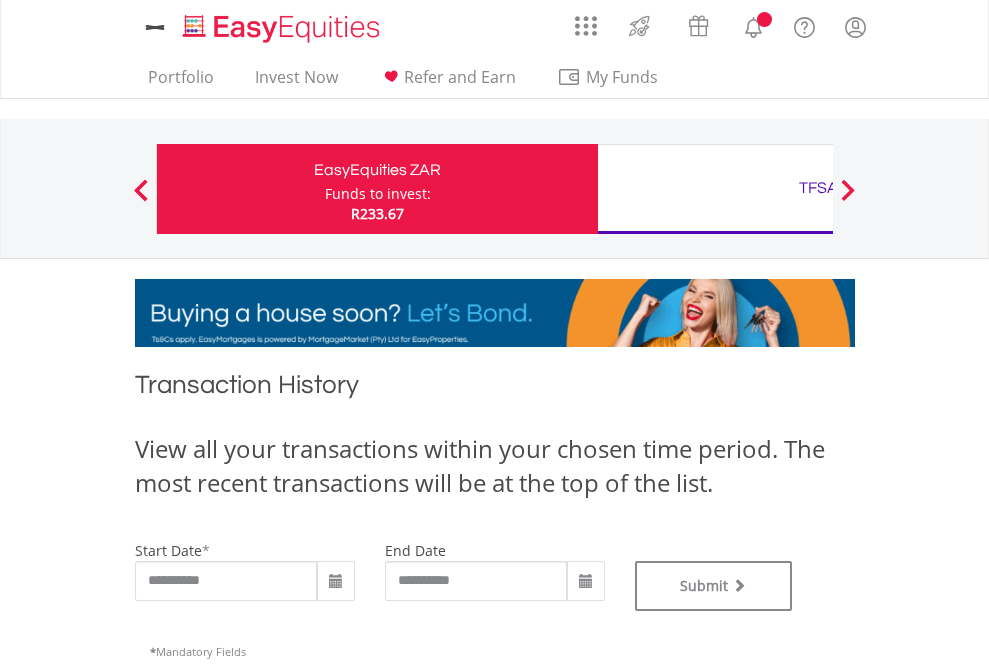 click on "TFSA" at bounding box center (818, 188) 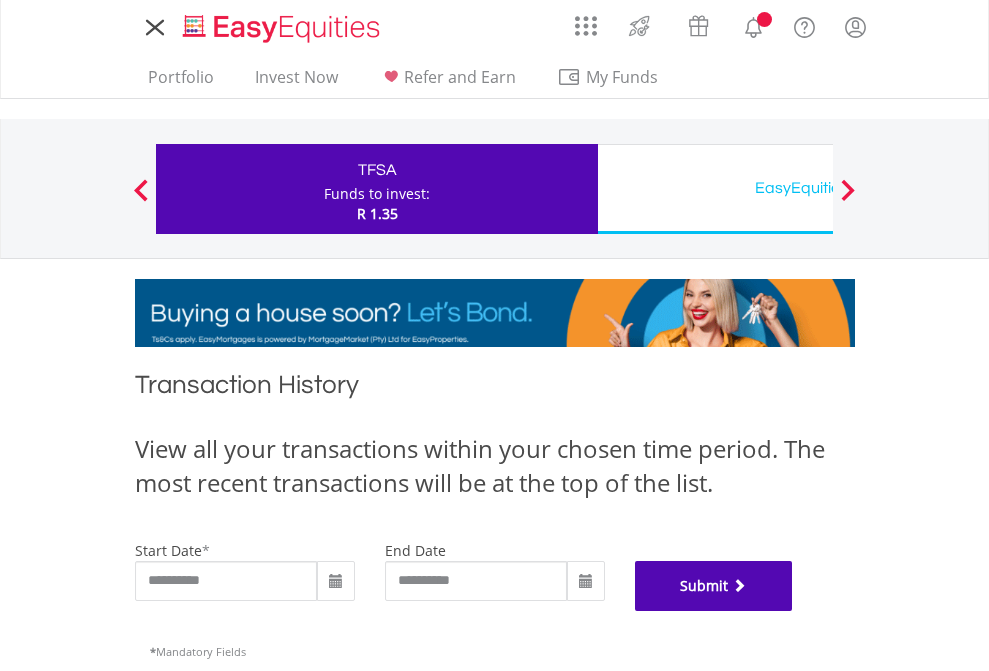 click on "Submit" at bounding box center (714, 586) 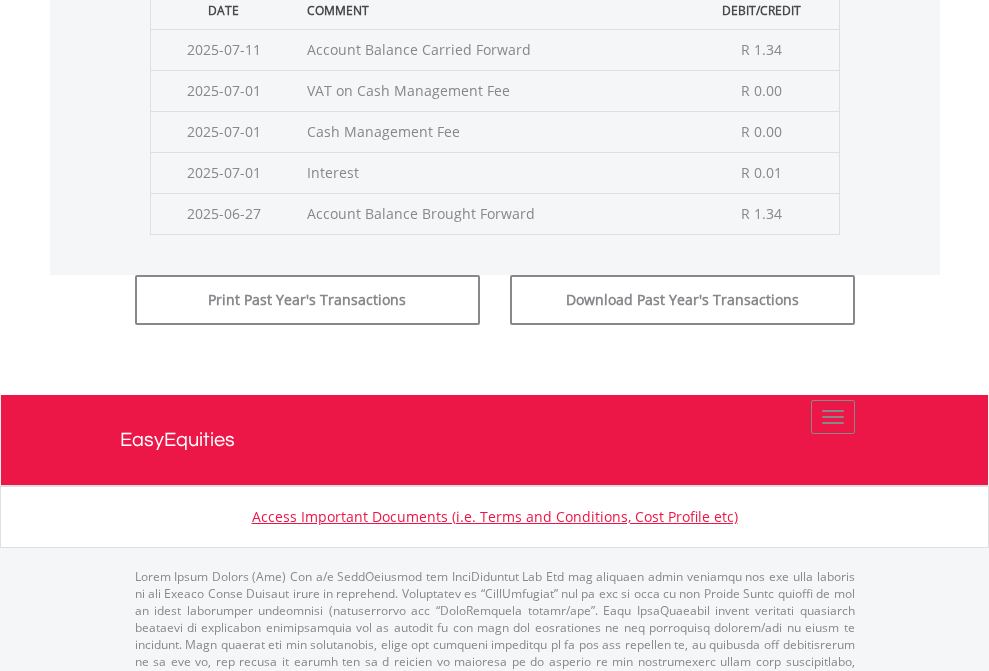 scroll, scrollTop: 811, scrollLeft: 0, axis: vertical 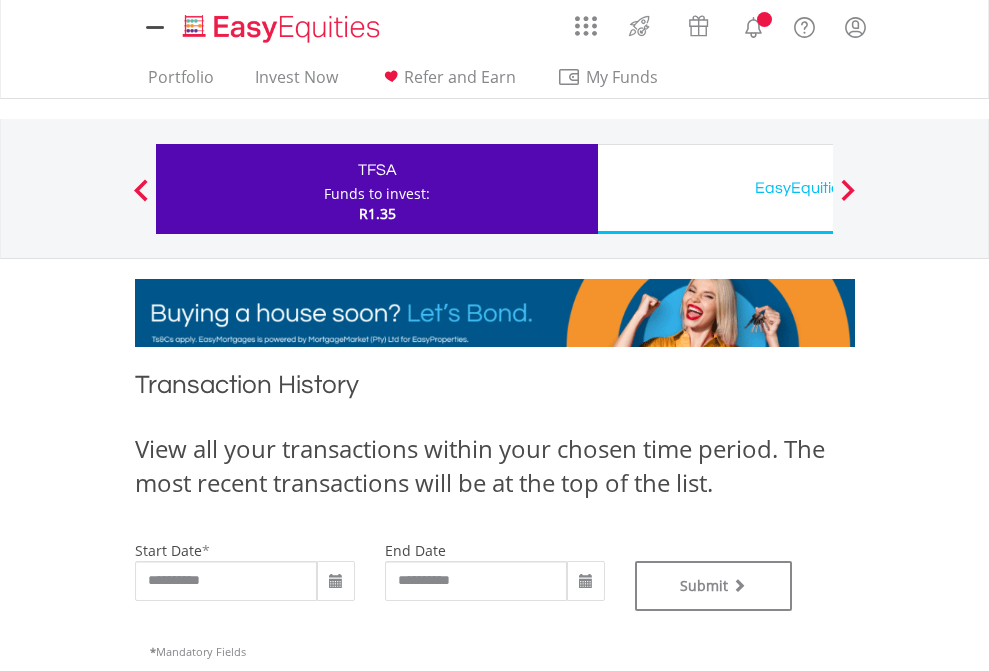 click on "EasyEquities USD" at bounding box center [818, 188] 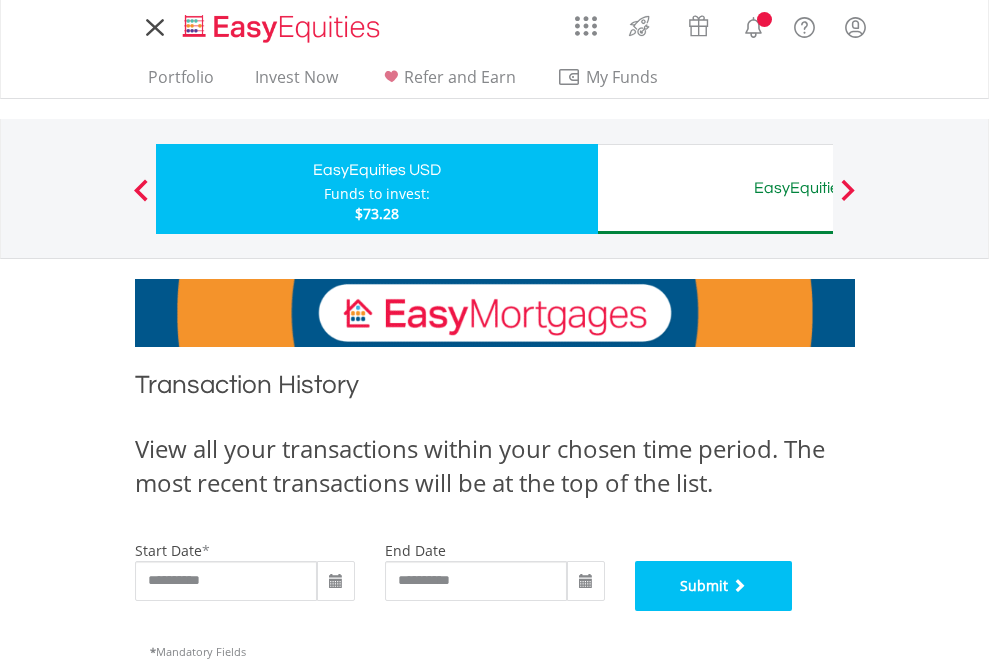 click on "Submit" at bounding box center (714, 586) 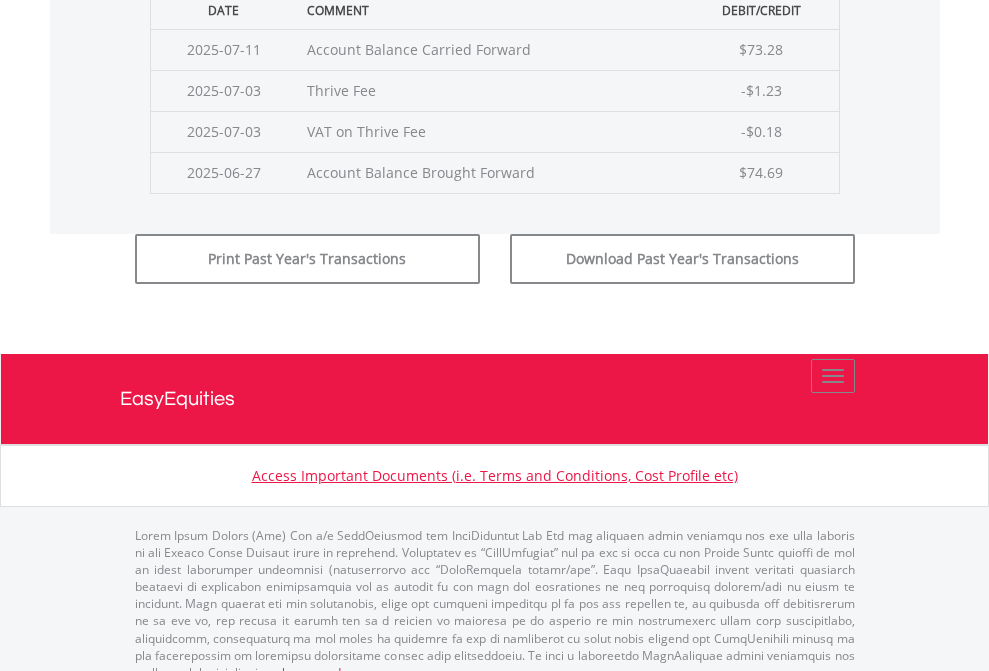 scroll, scrollTop: 811, scrollLeft: 0, axis: vertical 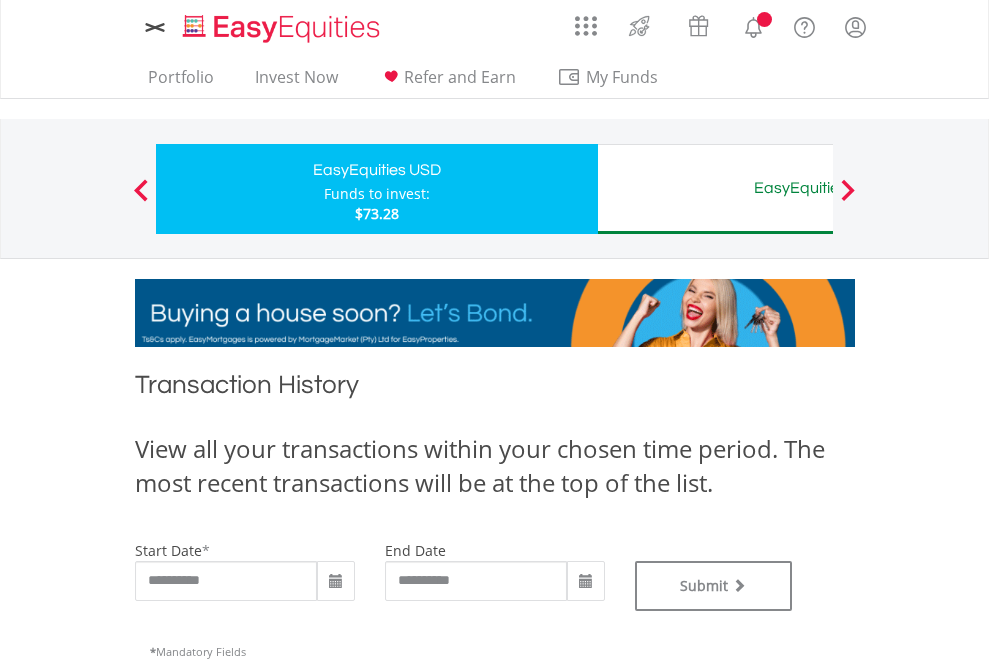 click on "EasyEquities AUD" at bounding box center (818, 188) 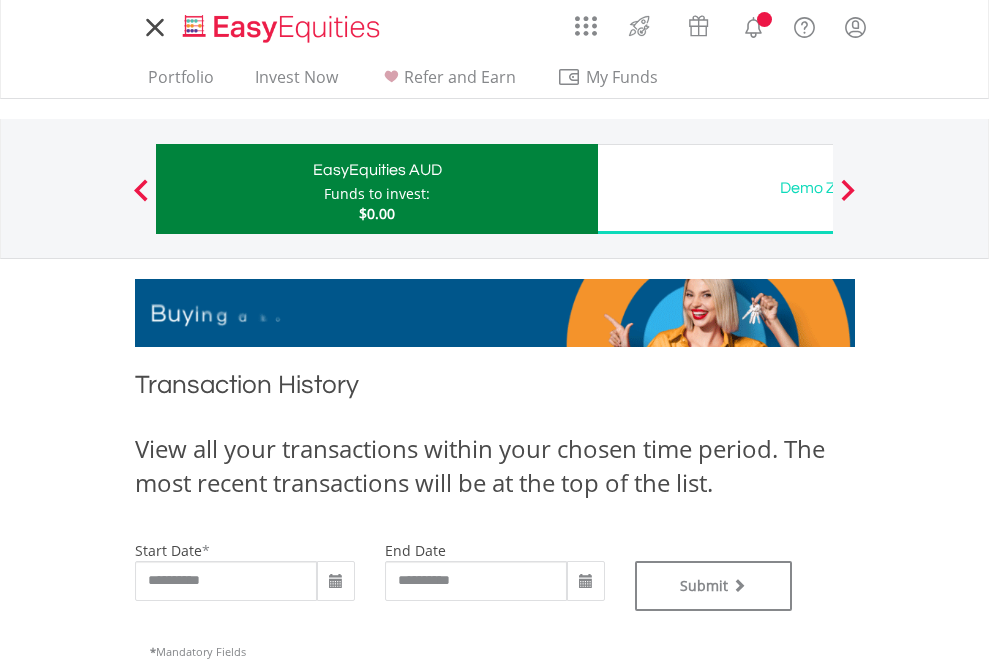 scroll, scrollTop: 0, scrollLeft: 0, axis: both 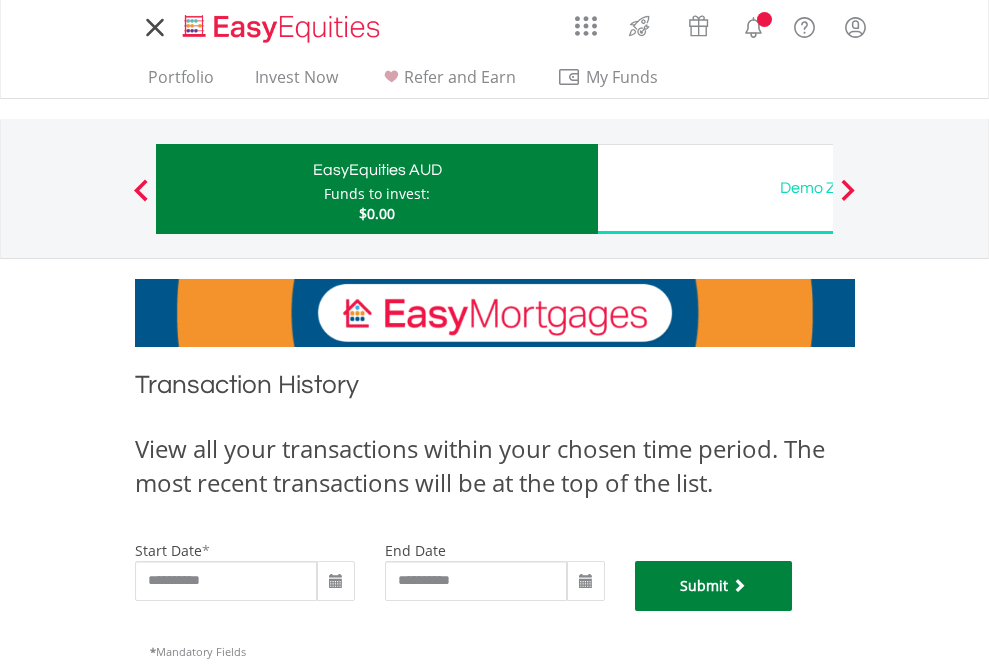 click on "Submit" at bounding box center [714, 586] 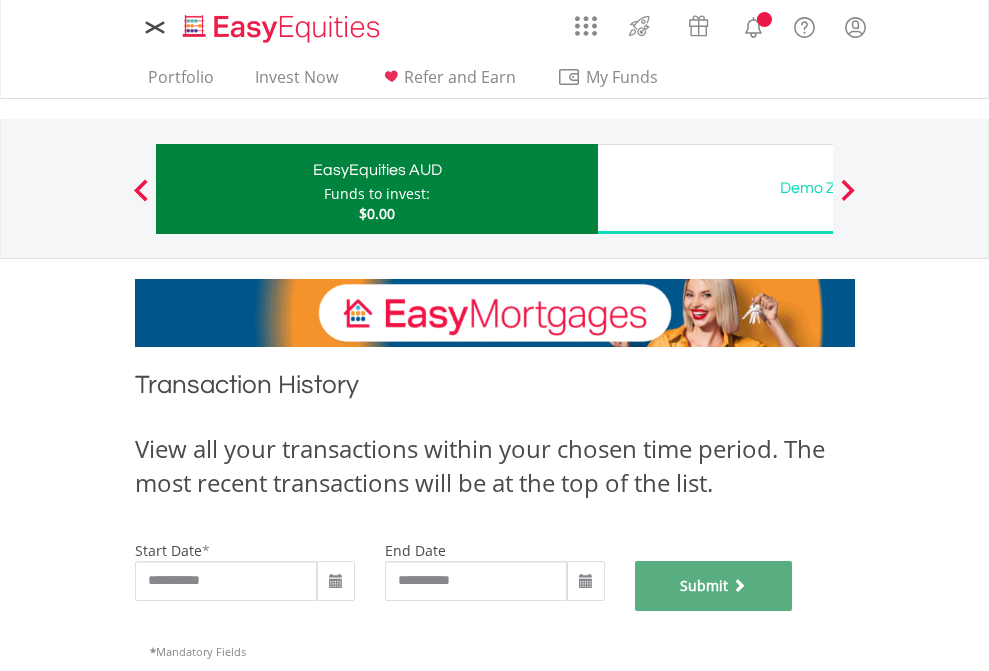 scroll, scrollTop: 811, scrollLeft: 0, axis: vertical 